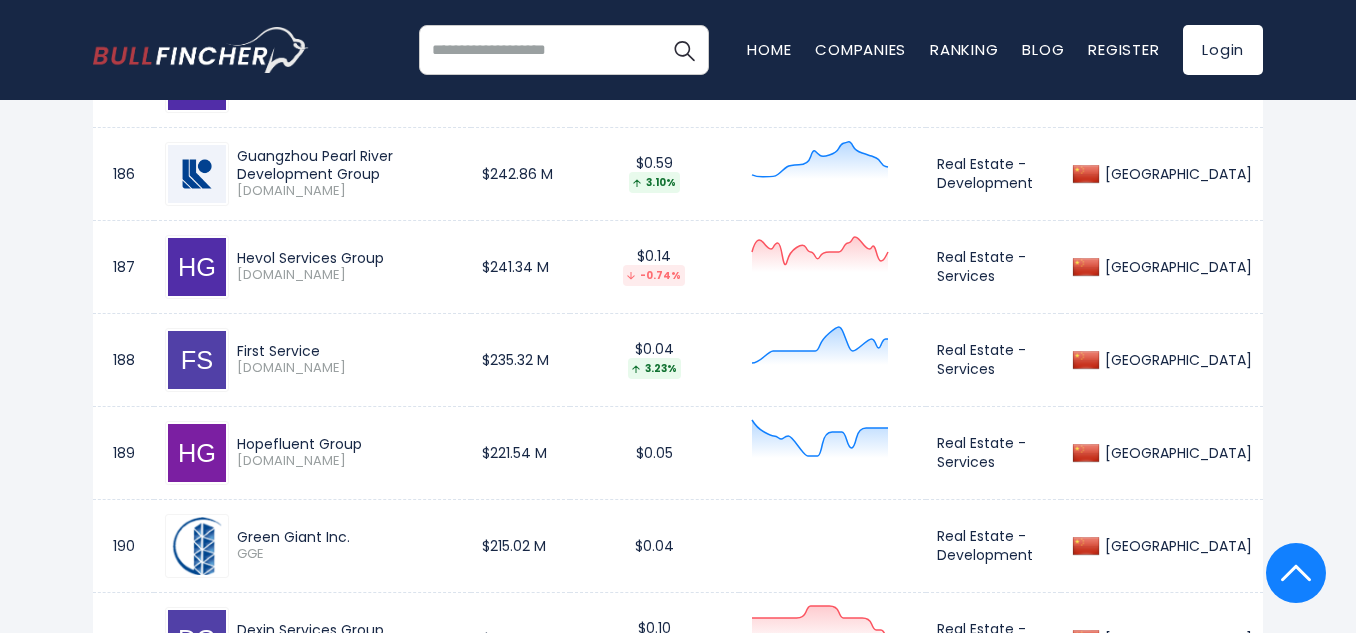 scroll, scrollTop: 18600, scrollLeft: 0, axis: vertical 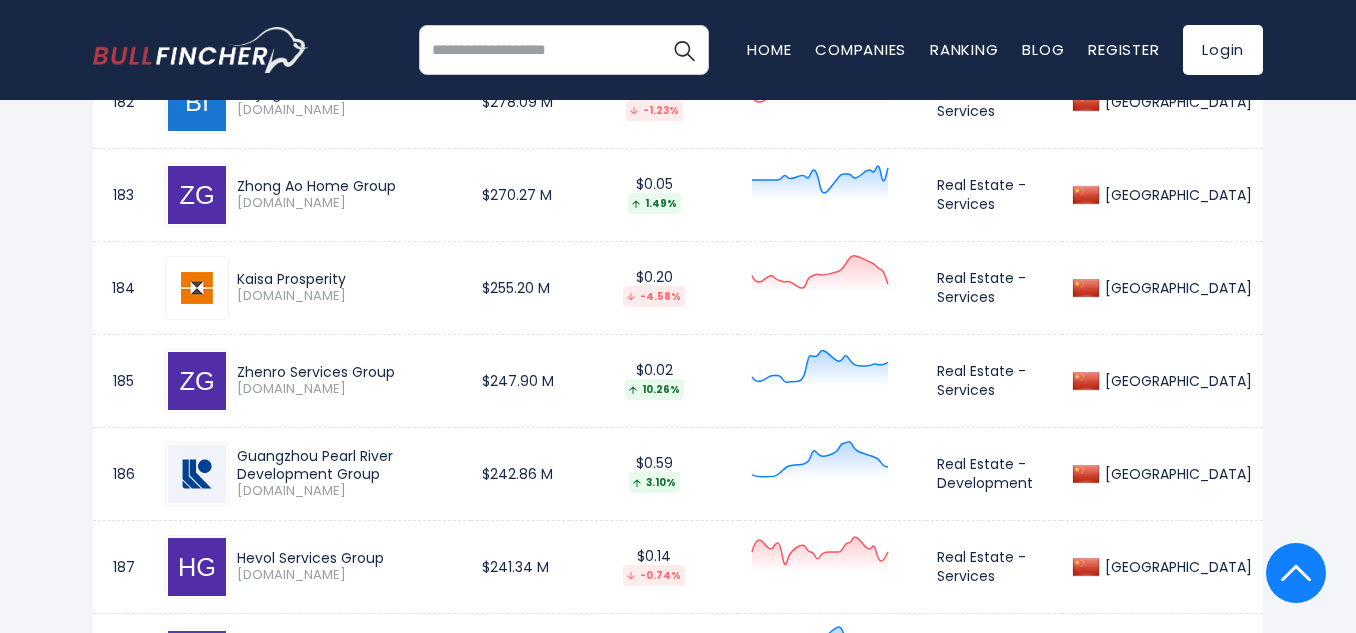 drag, startPoint x: 293, startPoint y: 461, endPoint x: 235, endPoint y: 432, distance: 64.84597 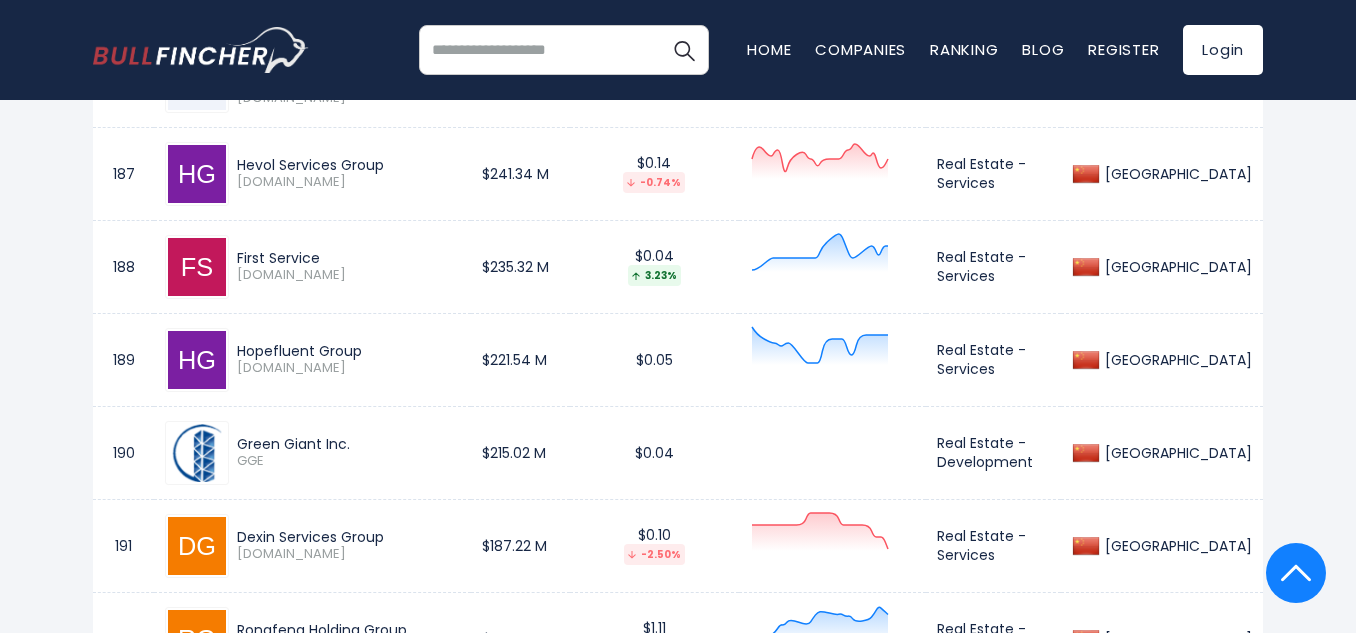 scroll, scrollTop: 18300, scrollLeft: 0, axis: vertical 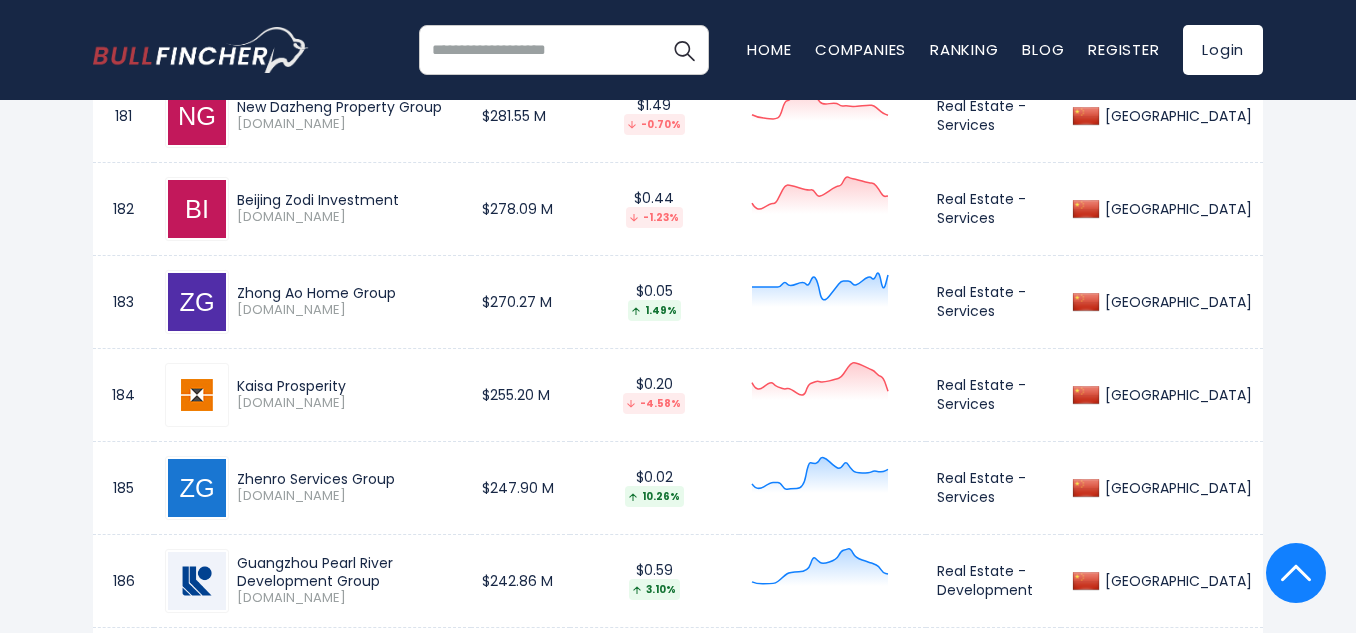 drag, startPoint x: 384, startPoint y: 372, endPoint x: 239, endPoint y: 381, distance: 145.27904 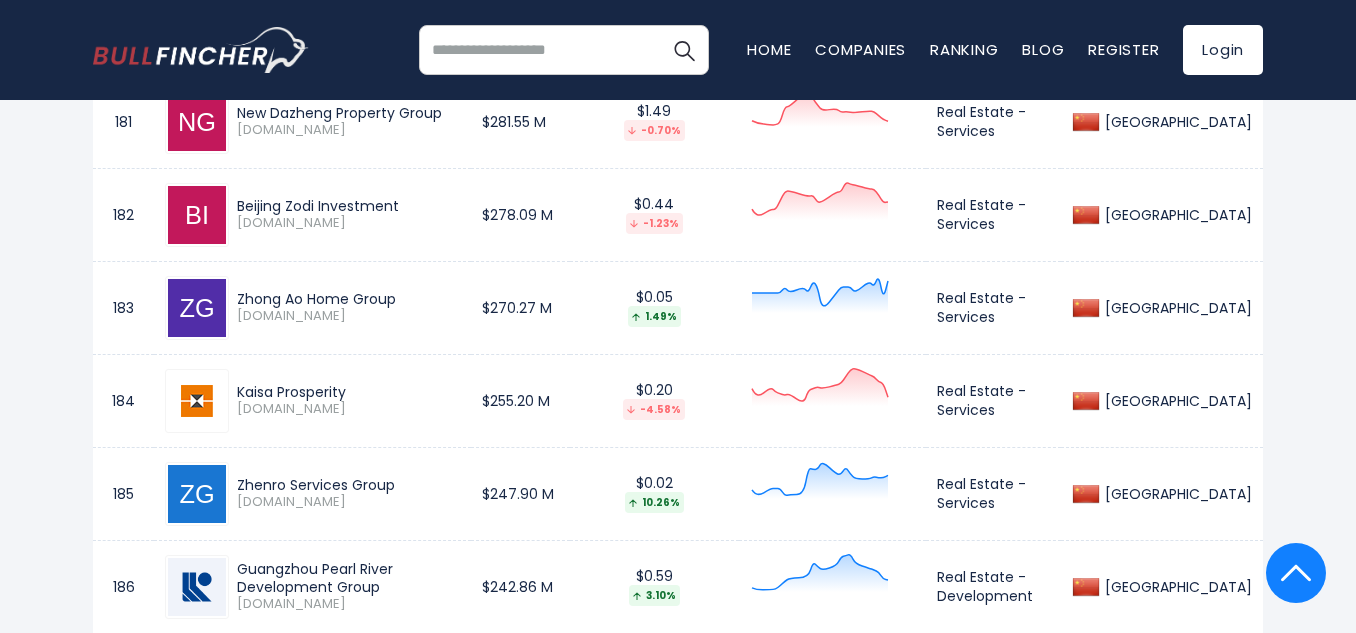 scroll, scrollTop: 17500, scrollLeft: 0, axis: vertical 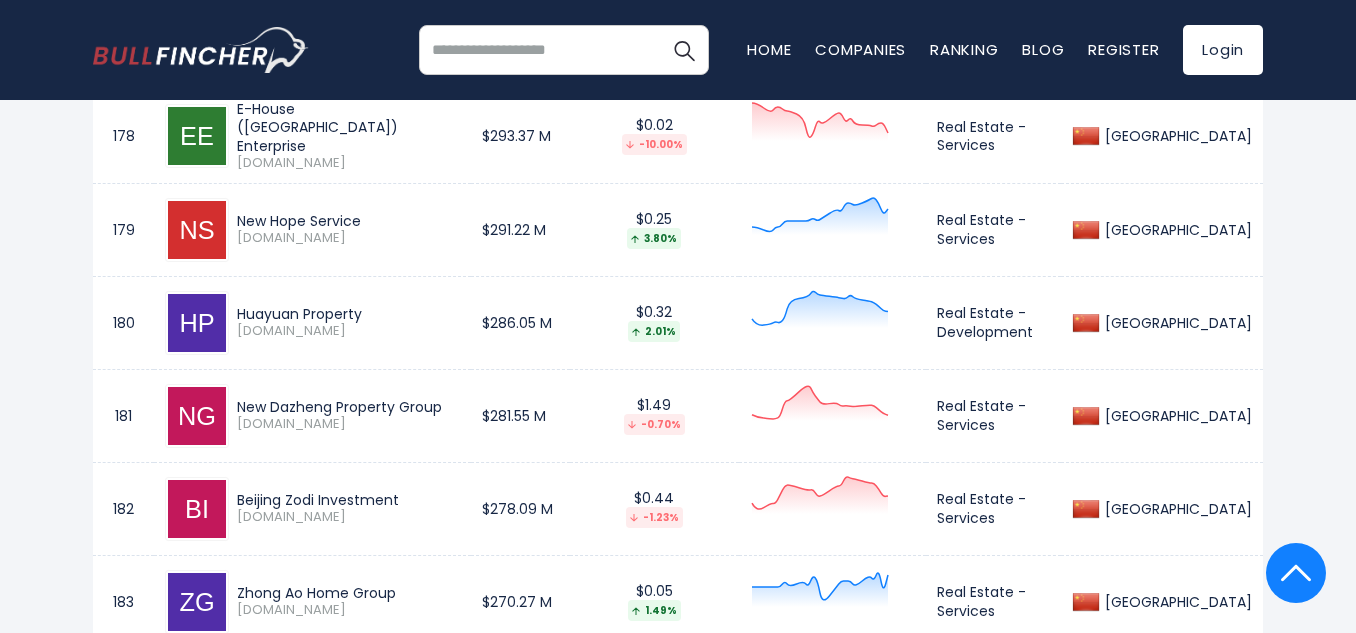 drag, startPoint x: 389, startPoint y: 394, endPoint x: 240, endPoint y: 389, distance: 149.08386 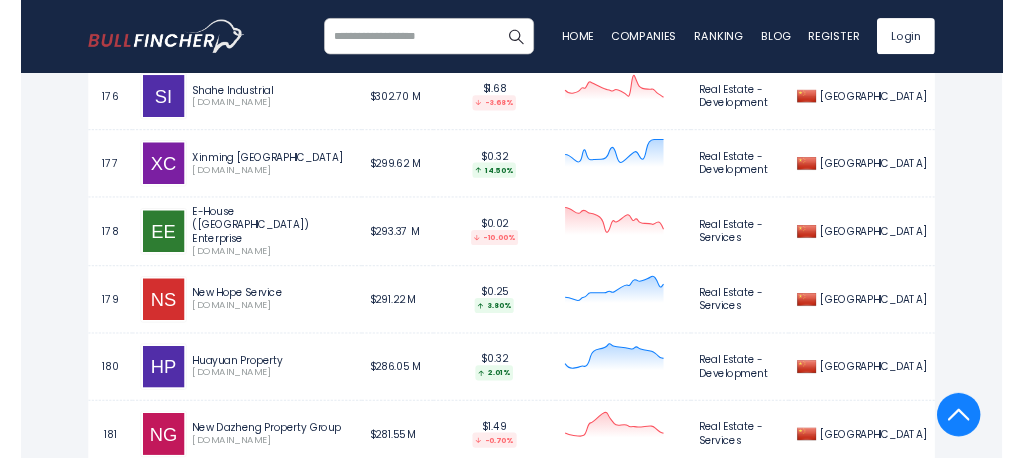 scroll, scrollTop: 17300, scrollLeft: 0, axis: vertical 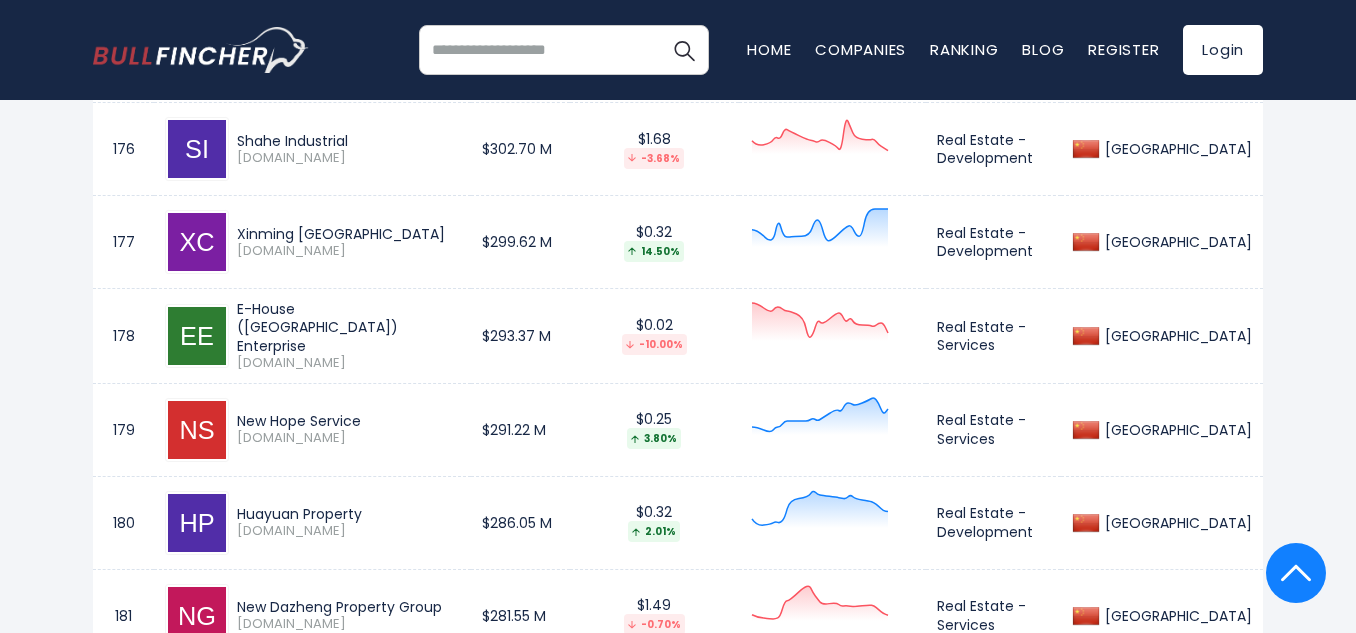 drag, startPoint x: 448, startPoint y: 321, endPoint x: 237, endPoint y: 315, distance: 211.0853 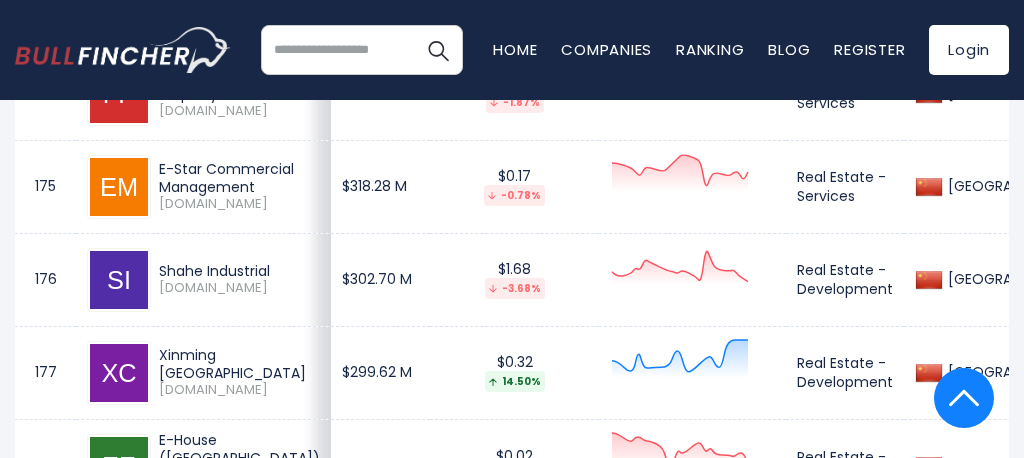 drag, startPoint x: 276, startPoint y: 326, endPoint x: 173, endPoint y: 322, distance: 103.077644 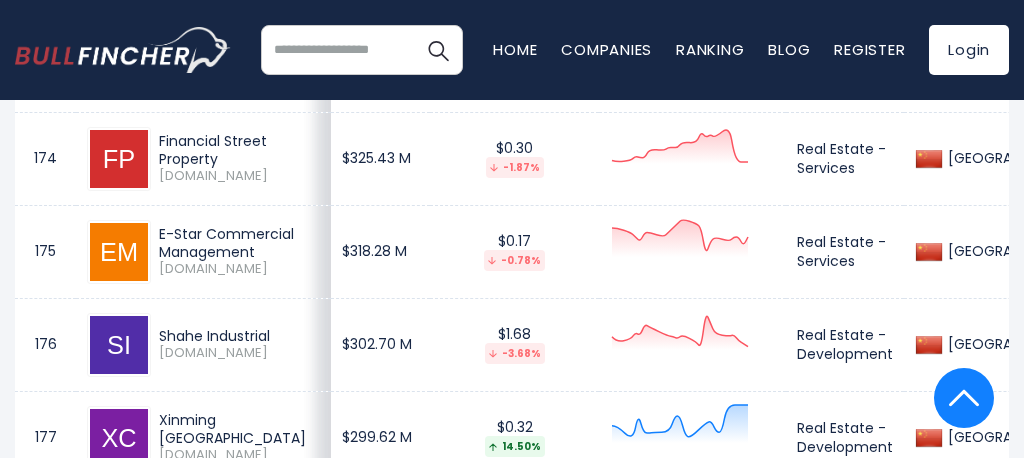 scroll, scrollTop: 17200, scrollLeft: 0, axis: vertical 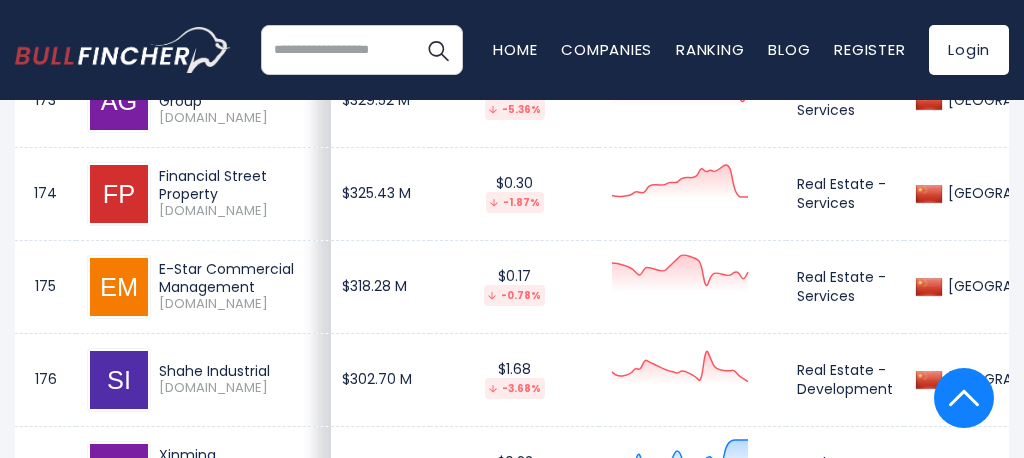drag, startPoint x: 258, startPoint y: 253, endPoint x: 152, endPoint y: 232, distance: 108.060165 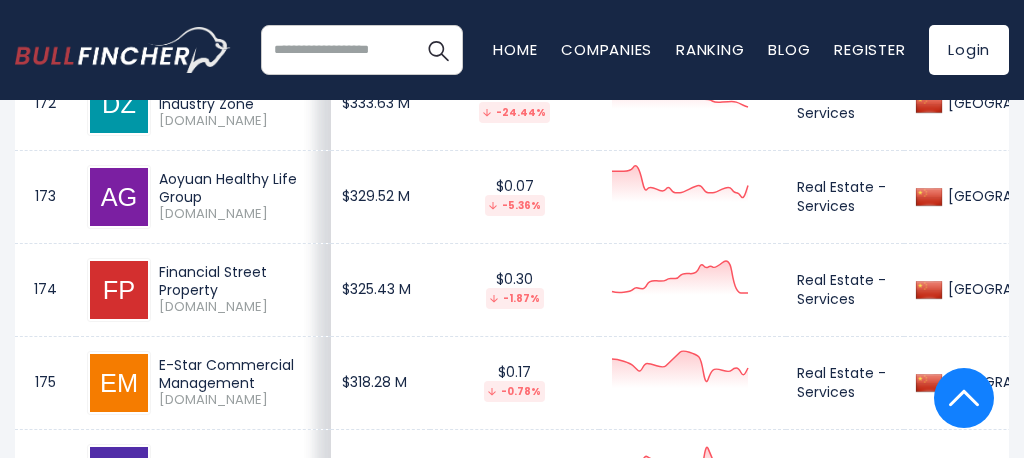 scroll, scrollTop: 17000, scrollLeft: 0, axis: vertical 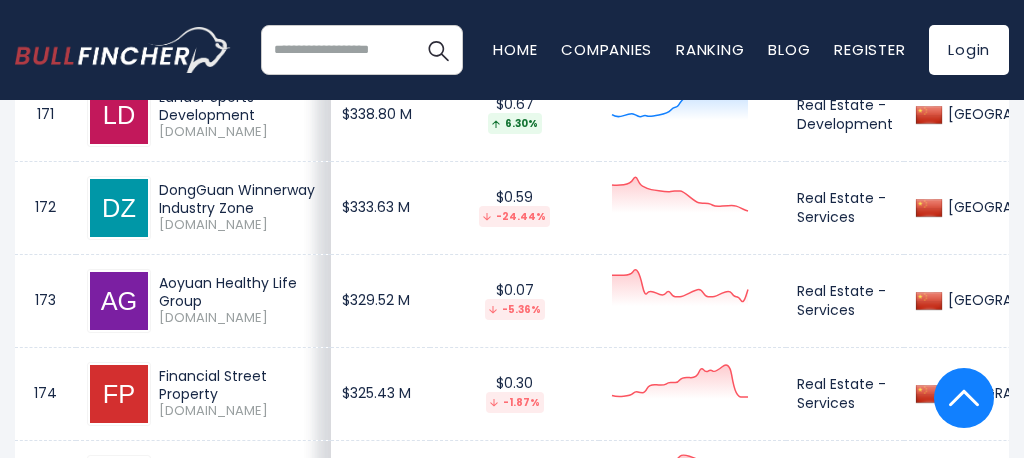 drag, startPoint x: 232, startPoint y: 361, endPoint x: 152, endPoint y: 338, distance: 83.240616 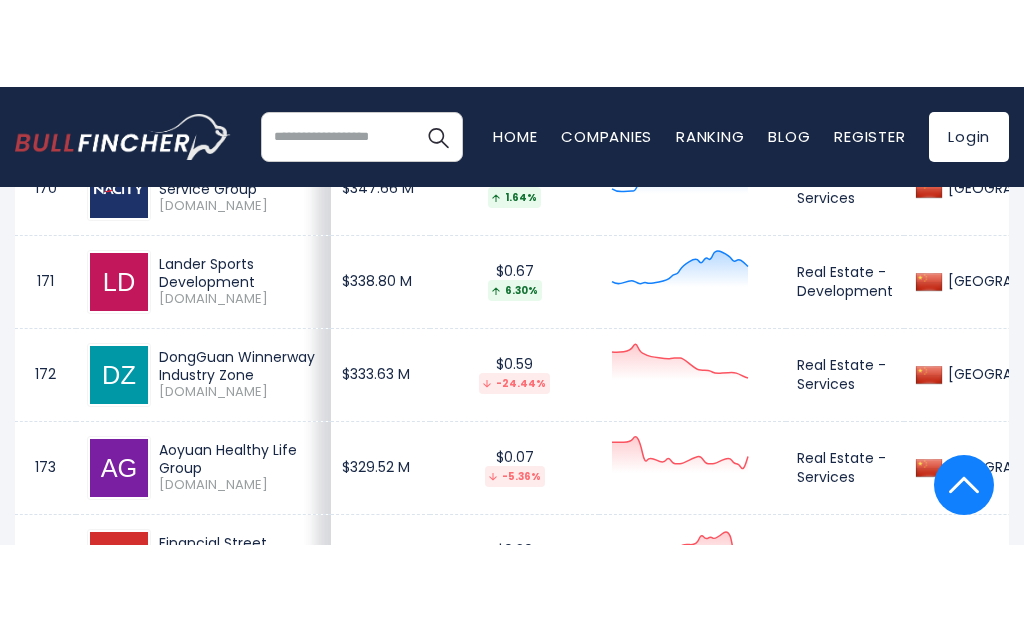 scroll, scrollTop: 16800, scrollLeft: 0, axis: vertical 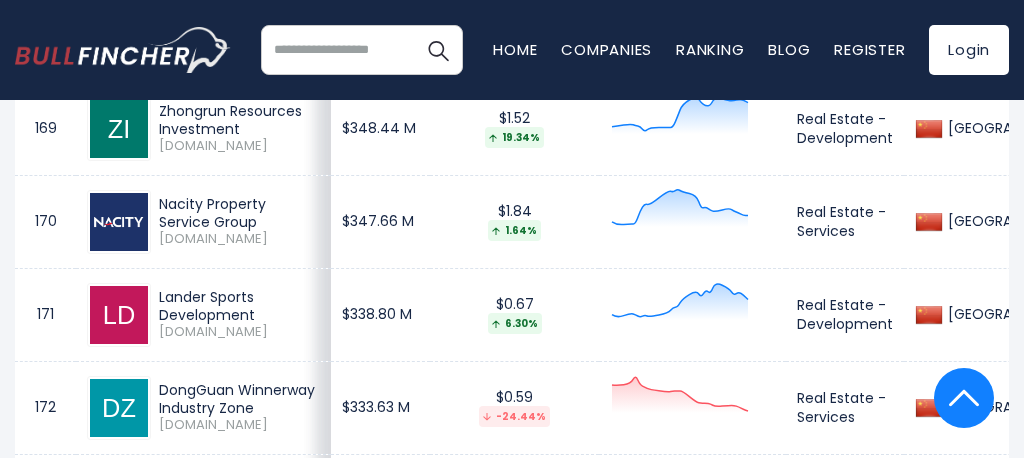 drag, startPoint x: 271, startPoint y: 373, endPoint x: 153, endPoint y: 341, distance: 122.26202 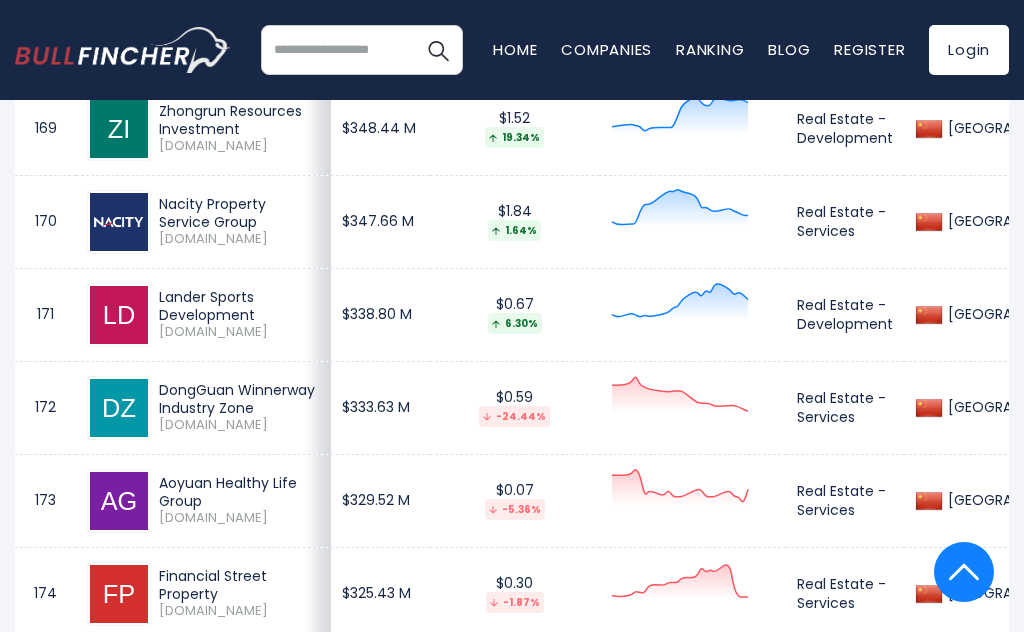 drag, startPoint x: 265, startPoint y: 272, endPoint x: 160, endPoint y: 250, distance: 107.28001 